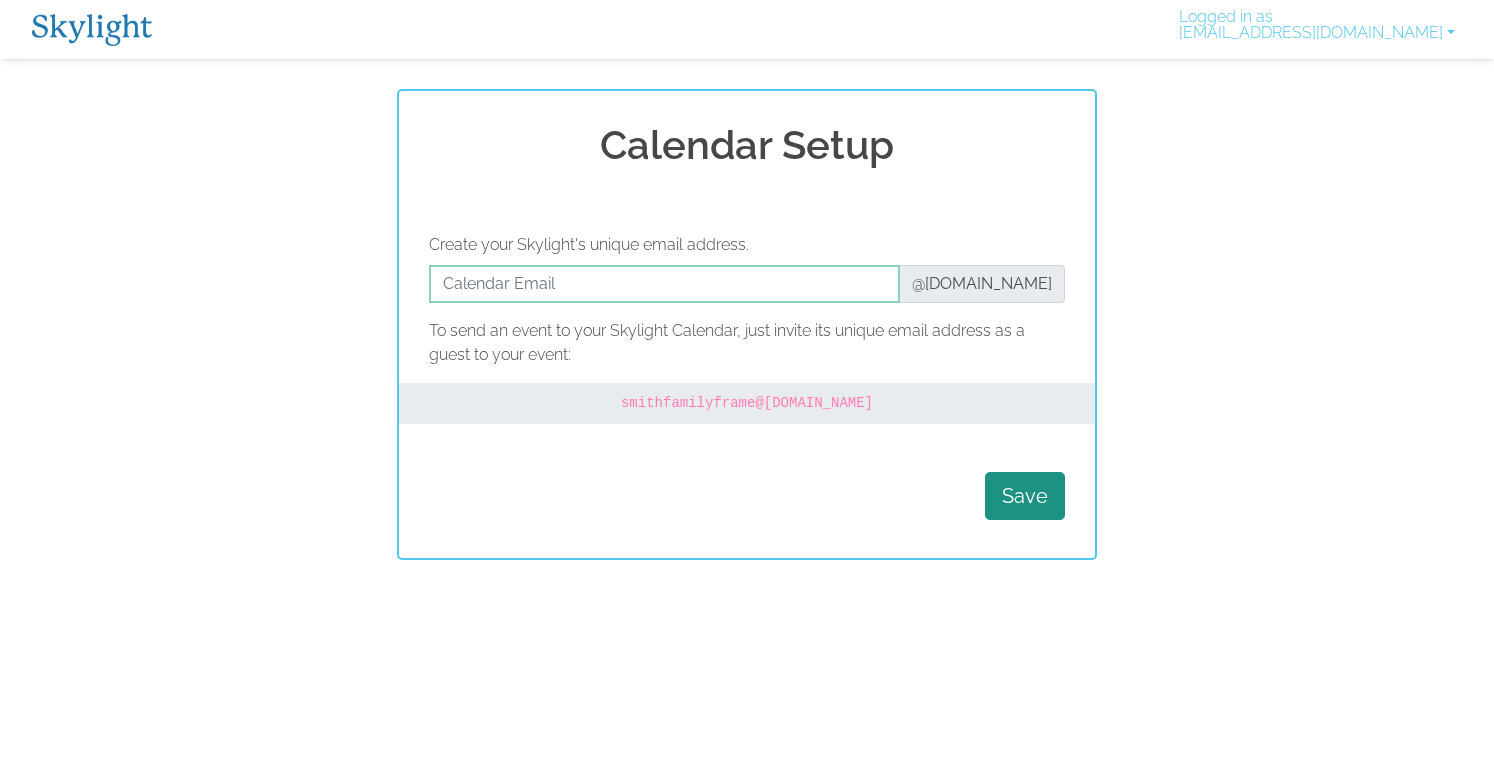 scroll, scrollTop: 0, scrollLeft: 0, axis: both 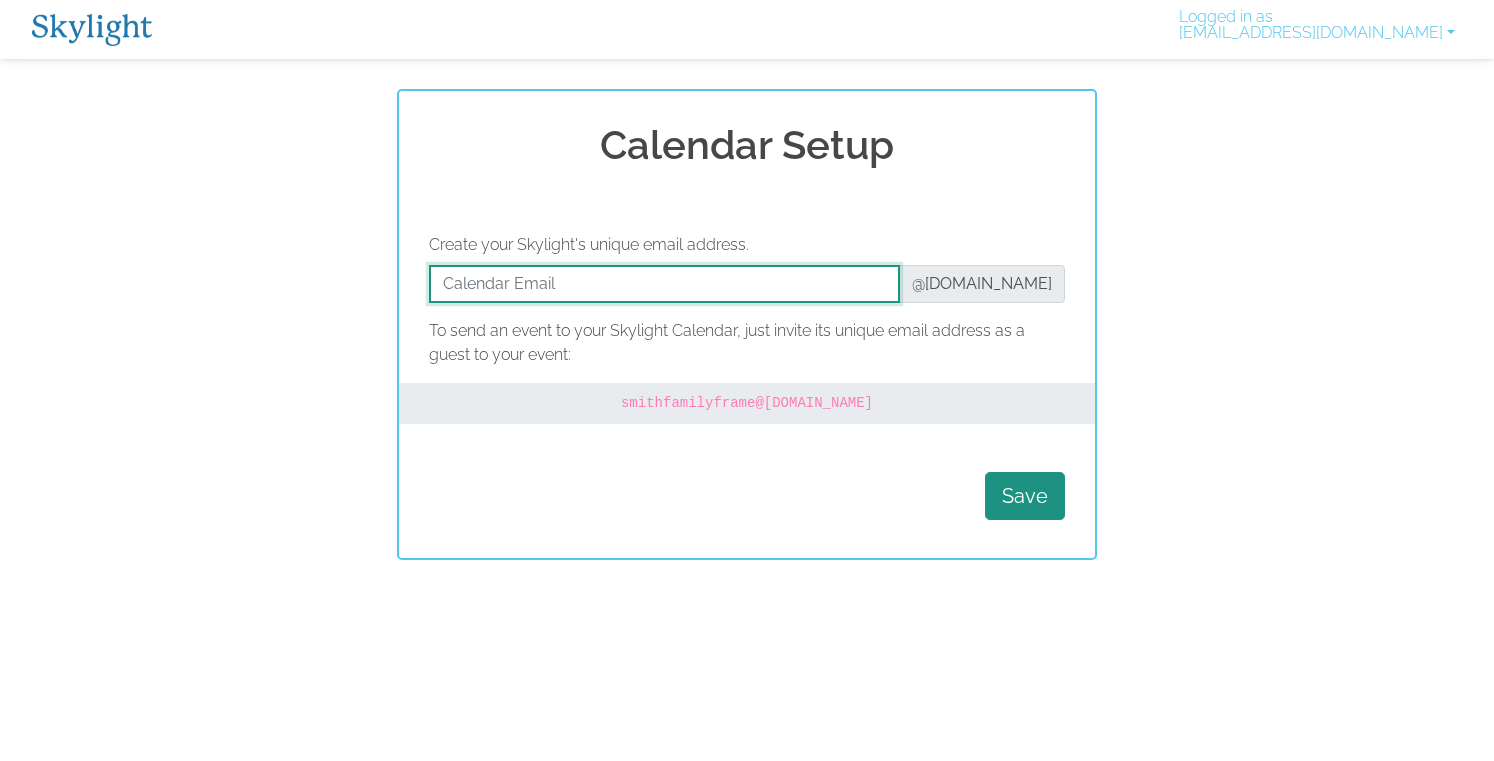 click at bounding box center [664, 284] 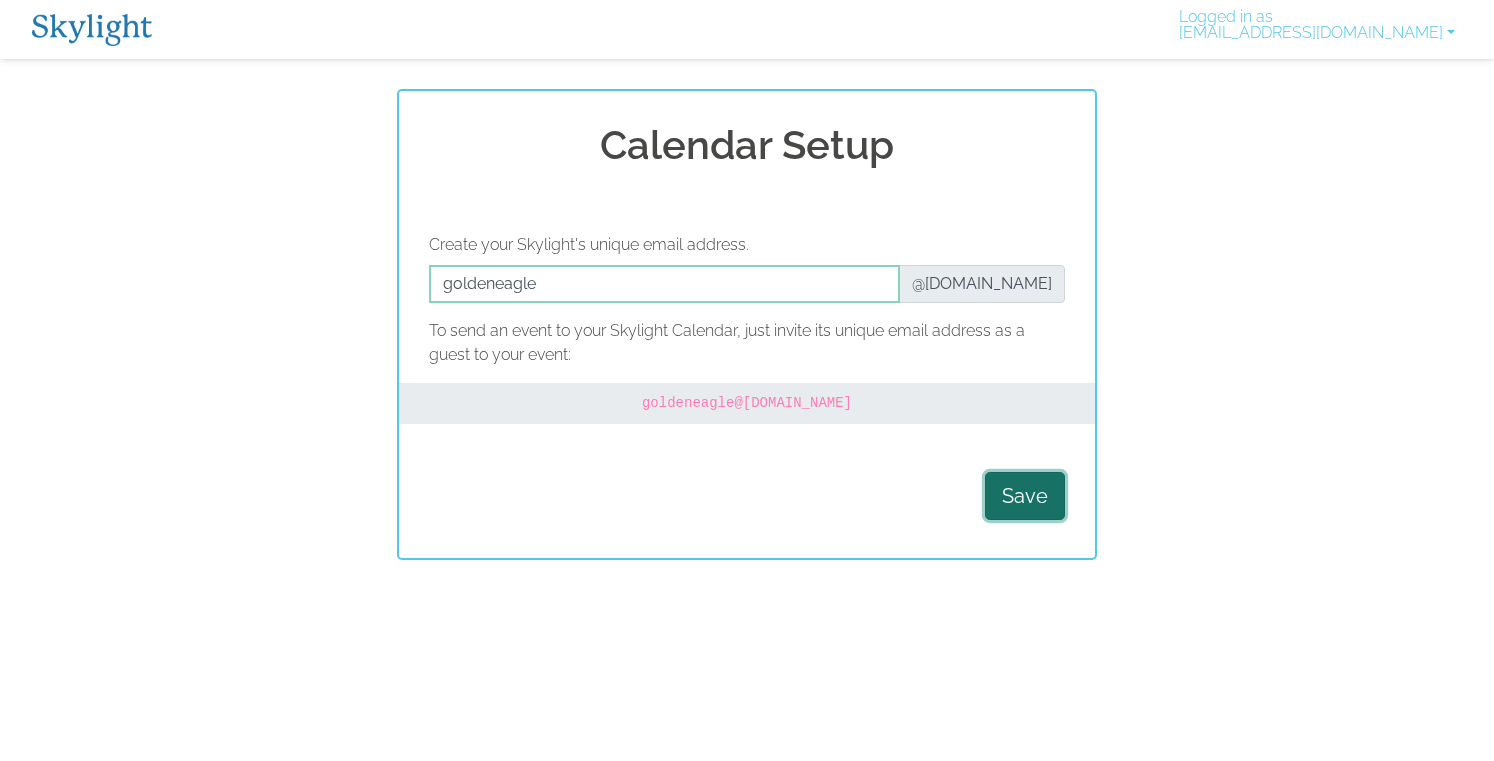 click on "Save" at bounding box center [1025, 496] 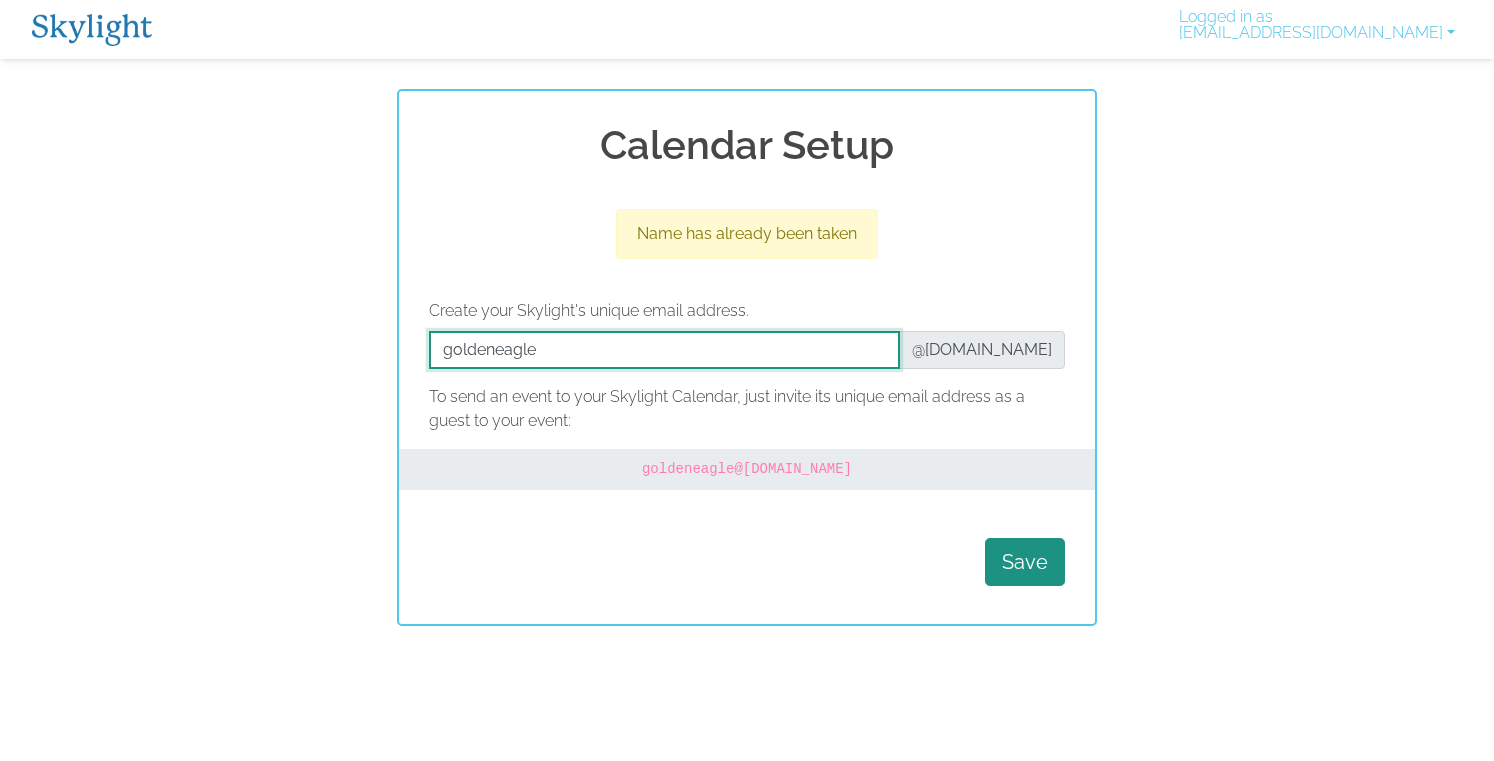 click at bounding box center (664, 350) 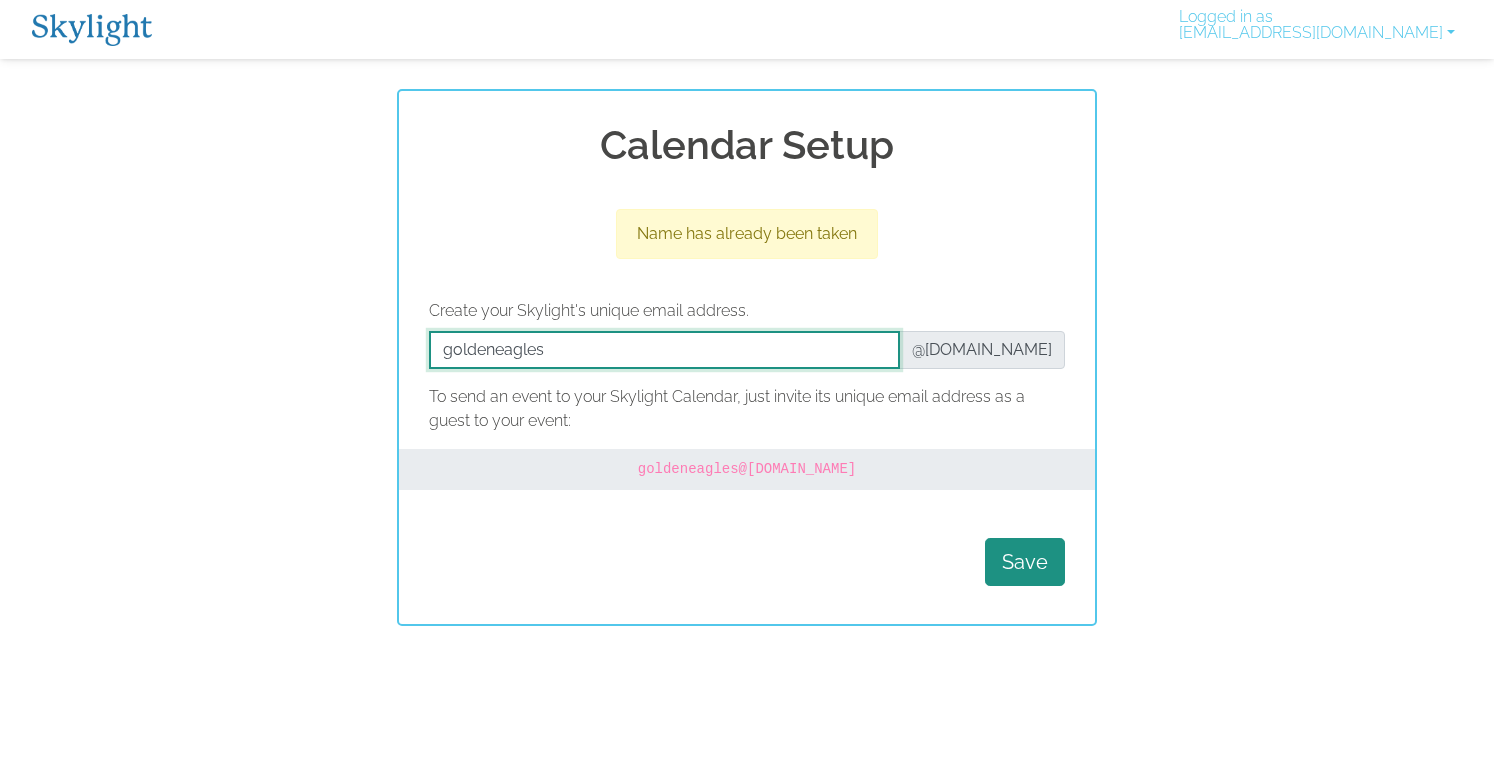 click at bounding box center [664, 350] 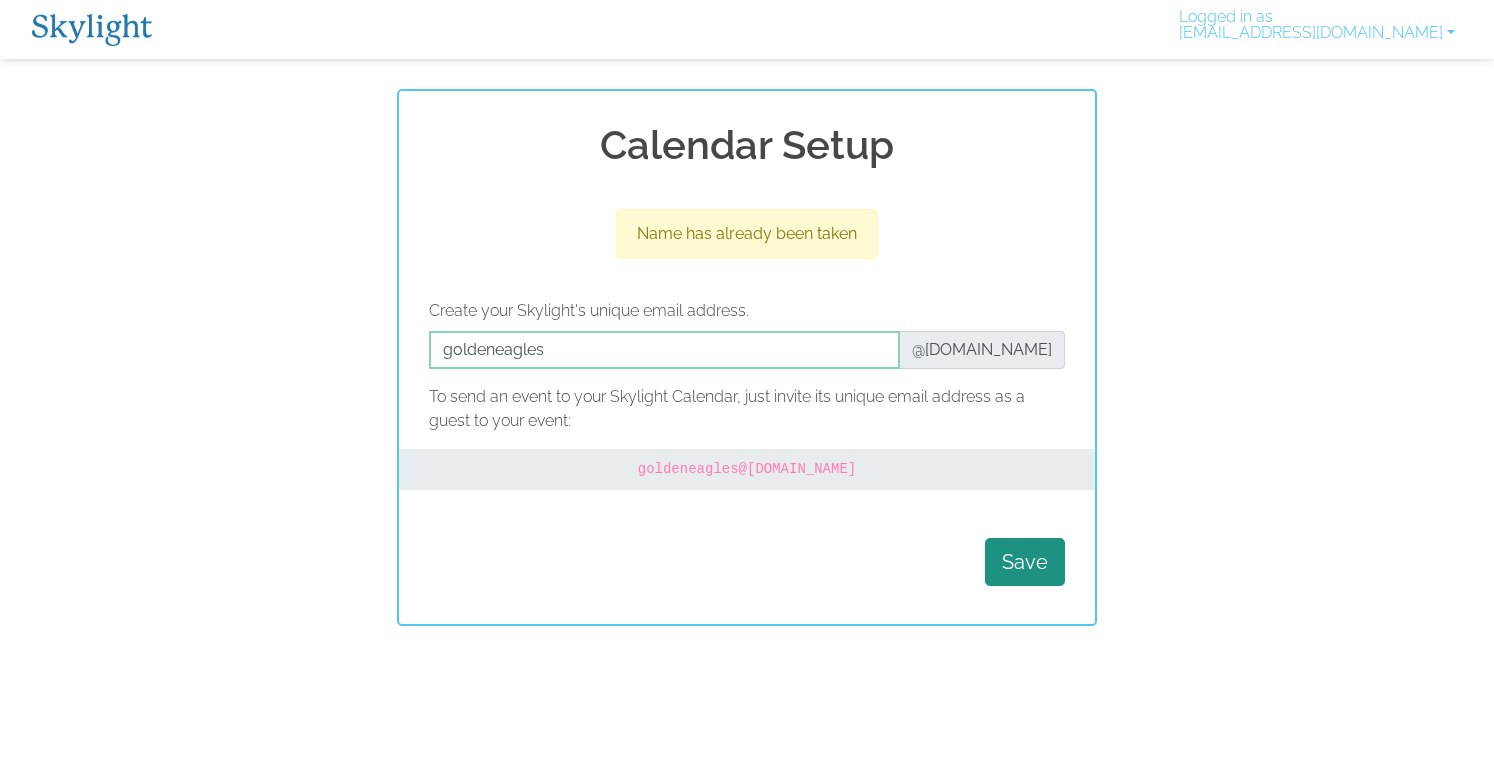 click on "Save" at bounding box center (747, 562) 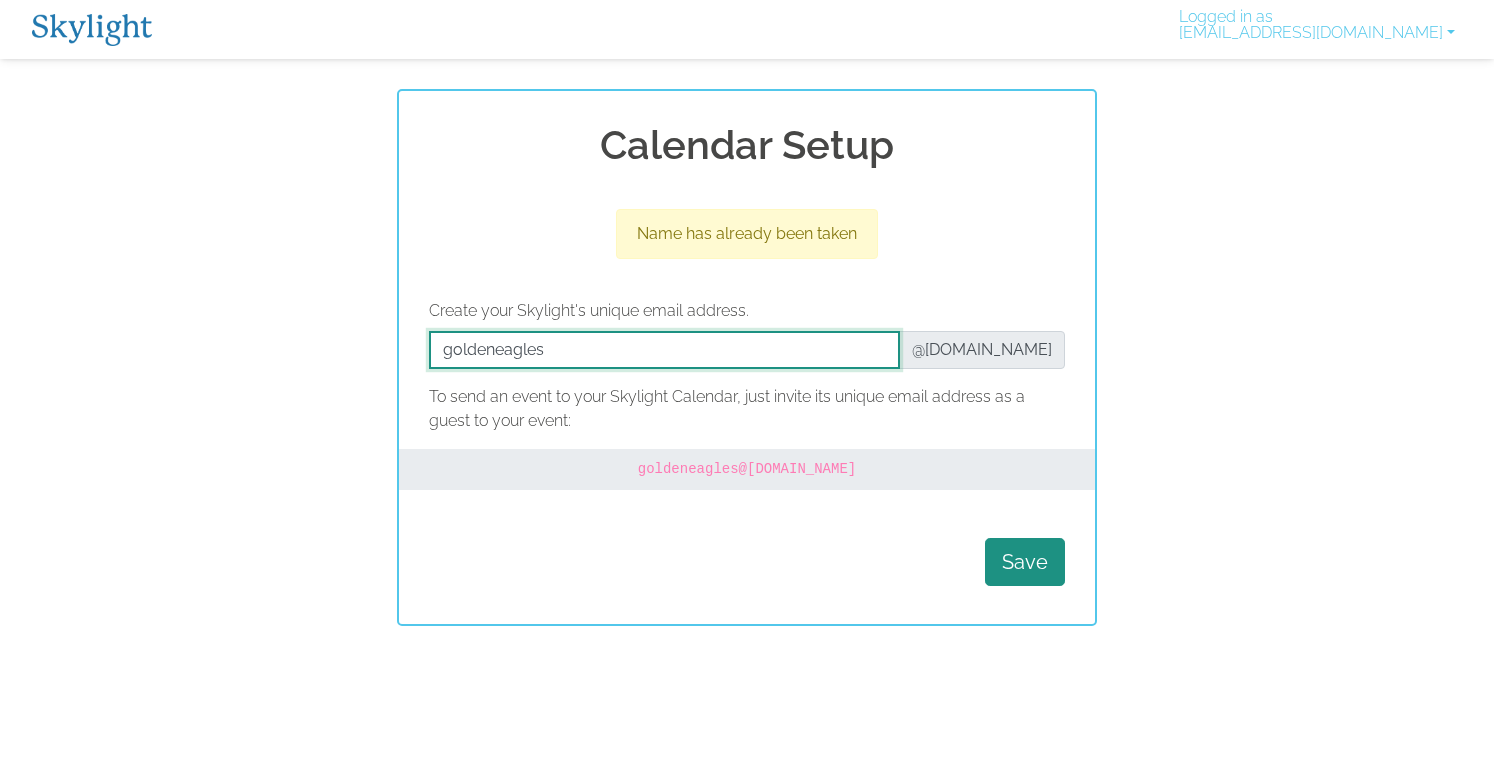 click at bounding box center [664, 350] 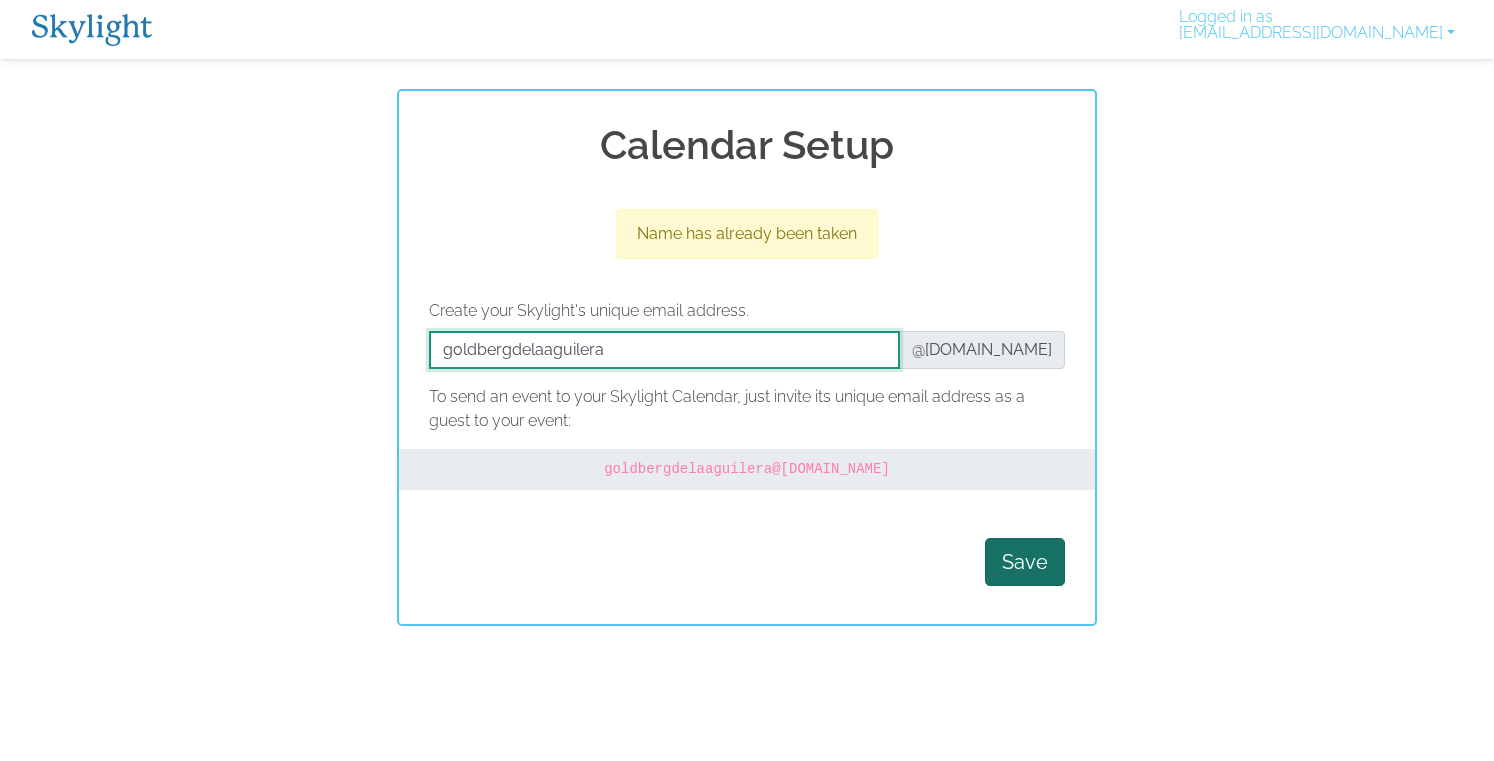 type on "goldbergdelaaguilera" 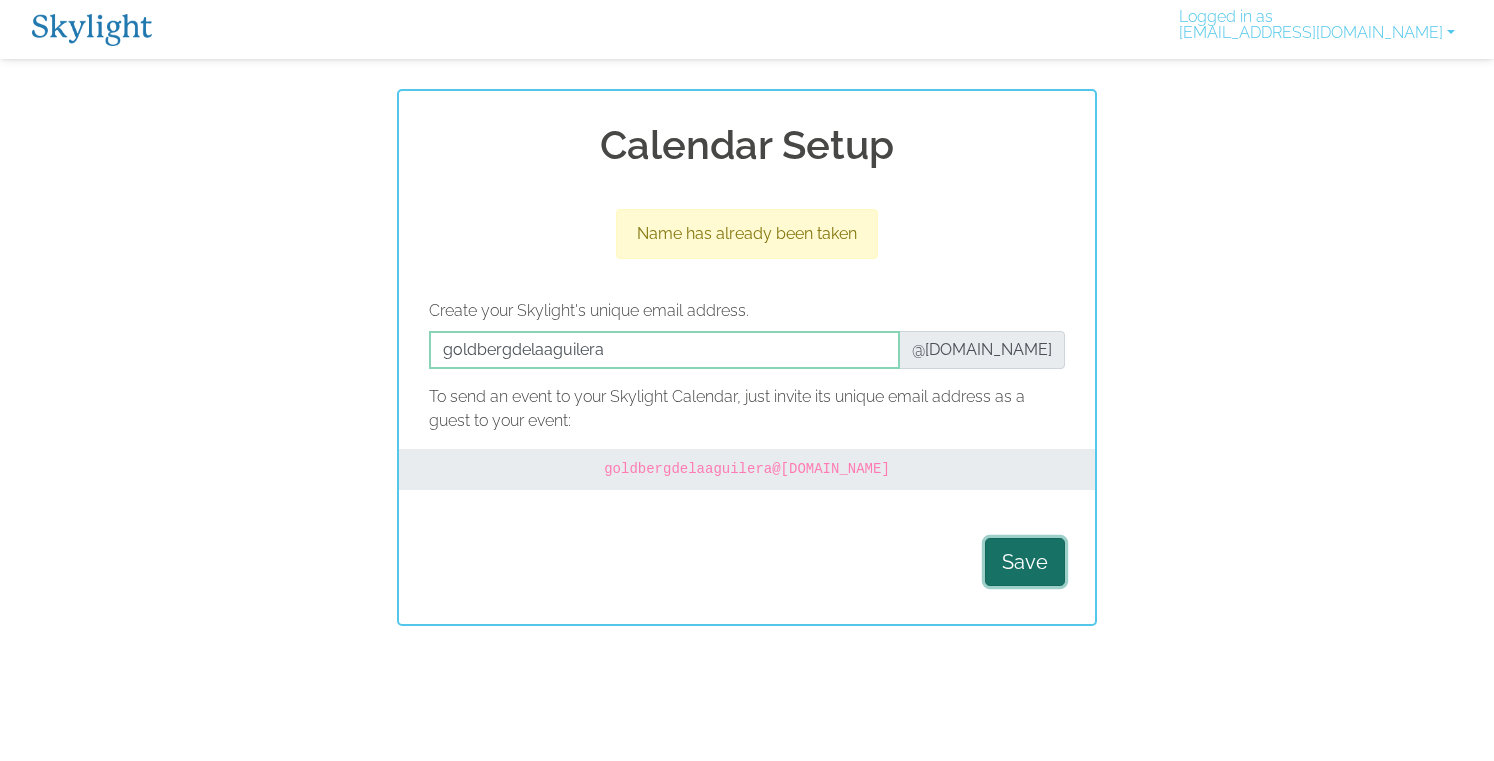 click on "Save" at bounding box center (1025, 562) 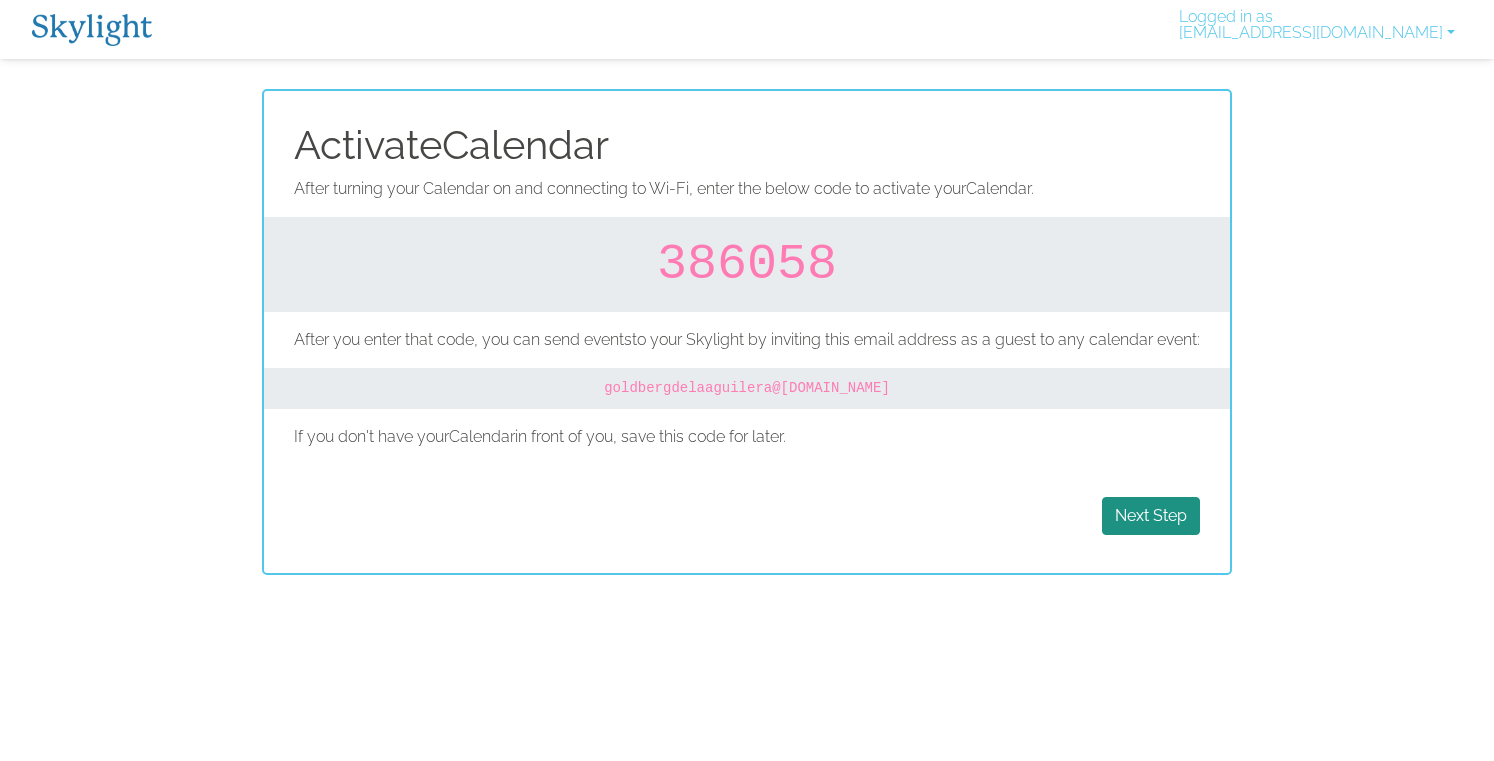 scroll, scrollTop: 0, scrollLeft: 0, axis: both 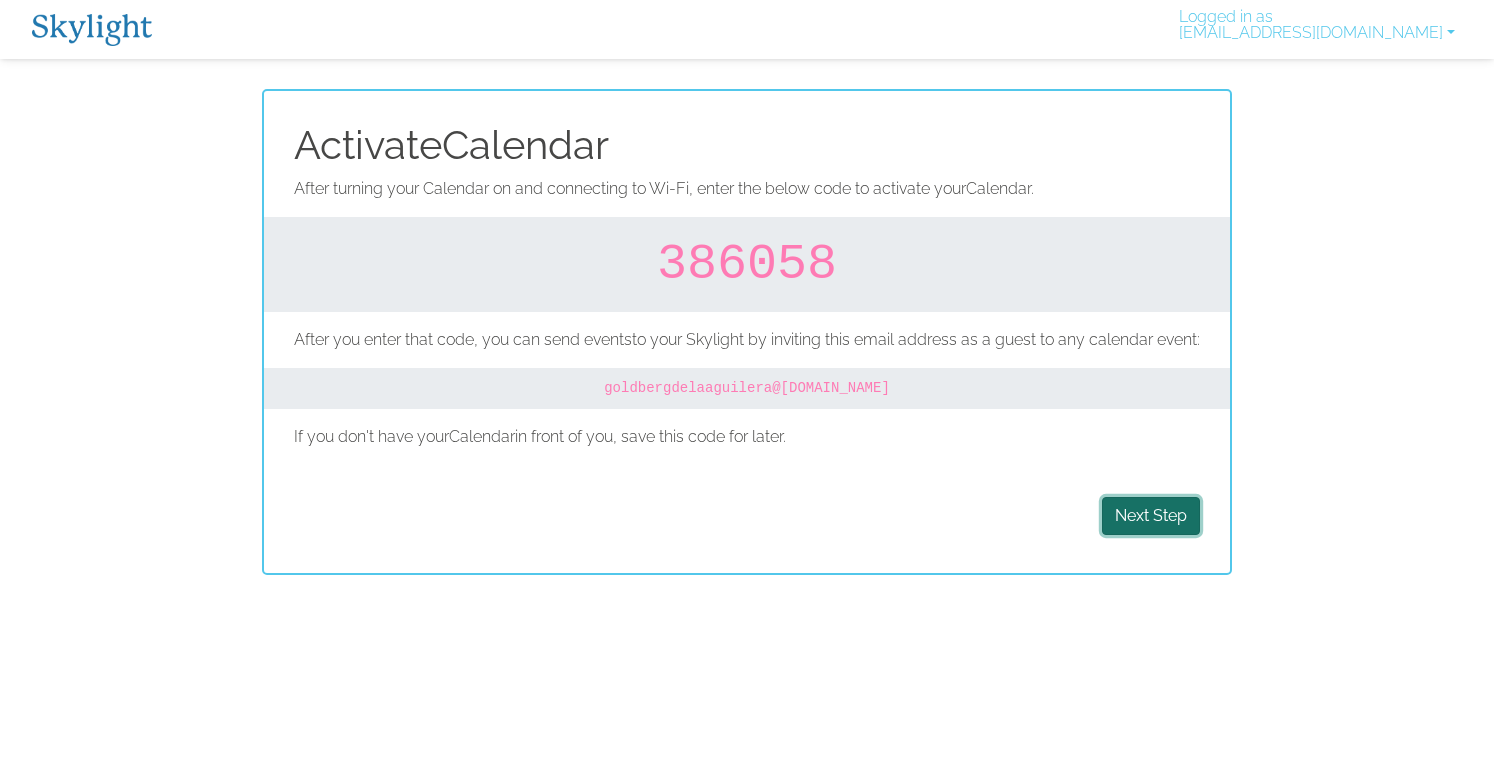 click on "Next Step" at bounding box center [1151, 516] 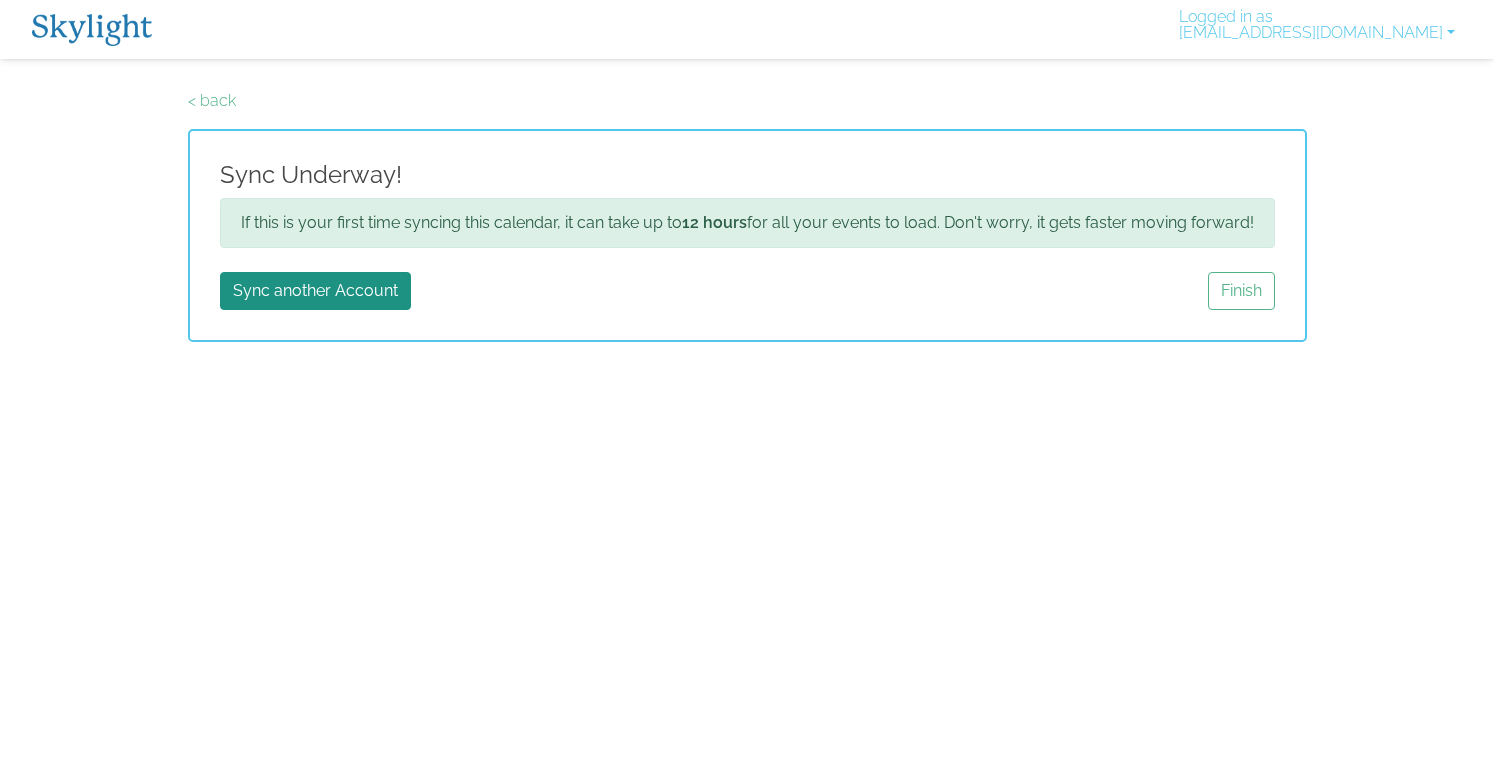 scroll, scrollTop: 0, scrollLeft: 0, axis: both 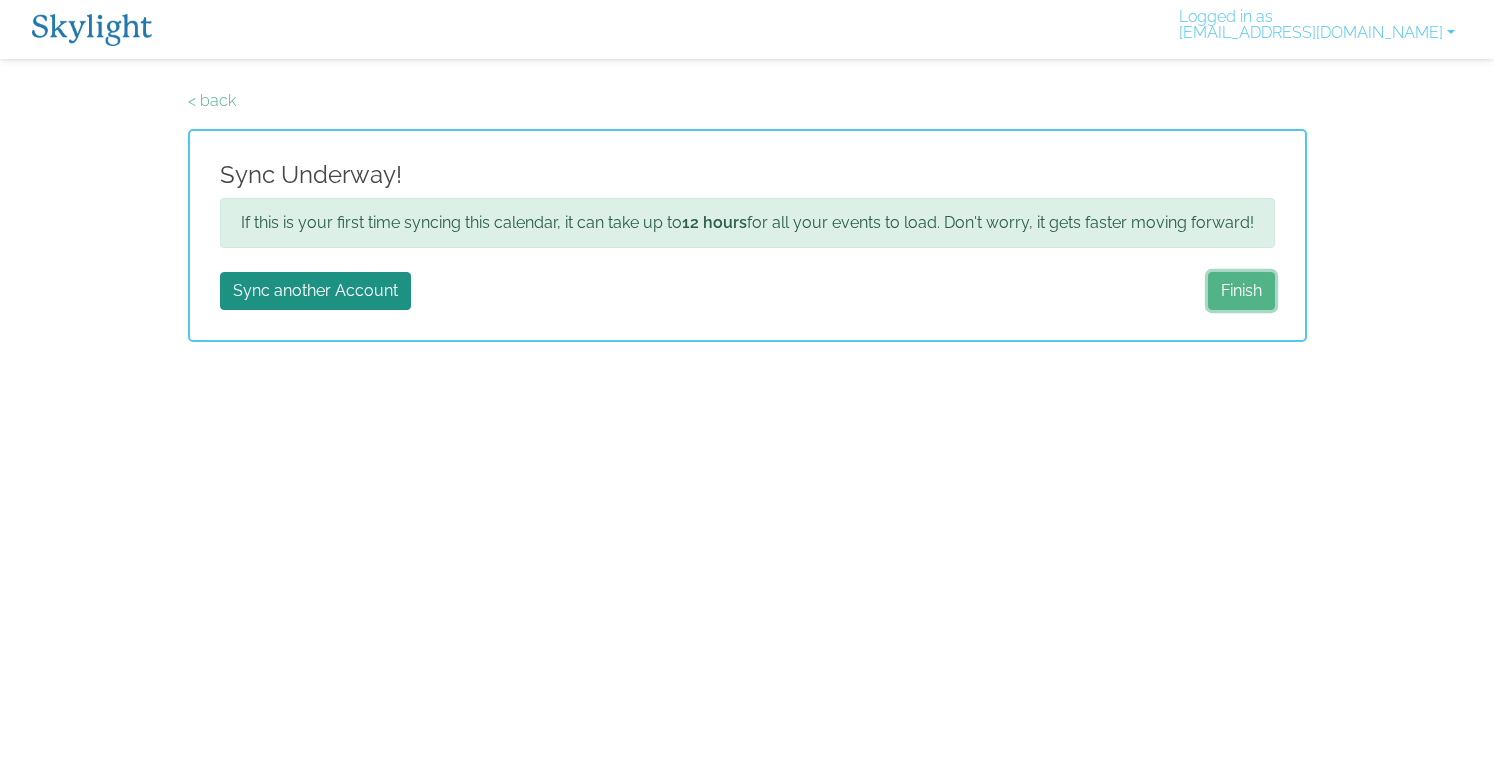 click on "Finish" at bounding box center [1241, 291] 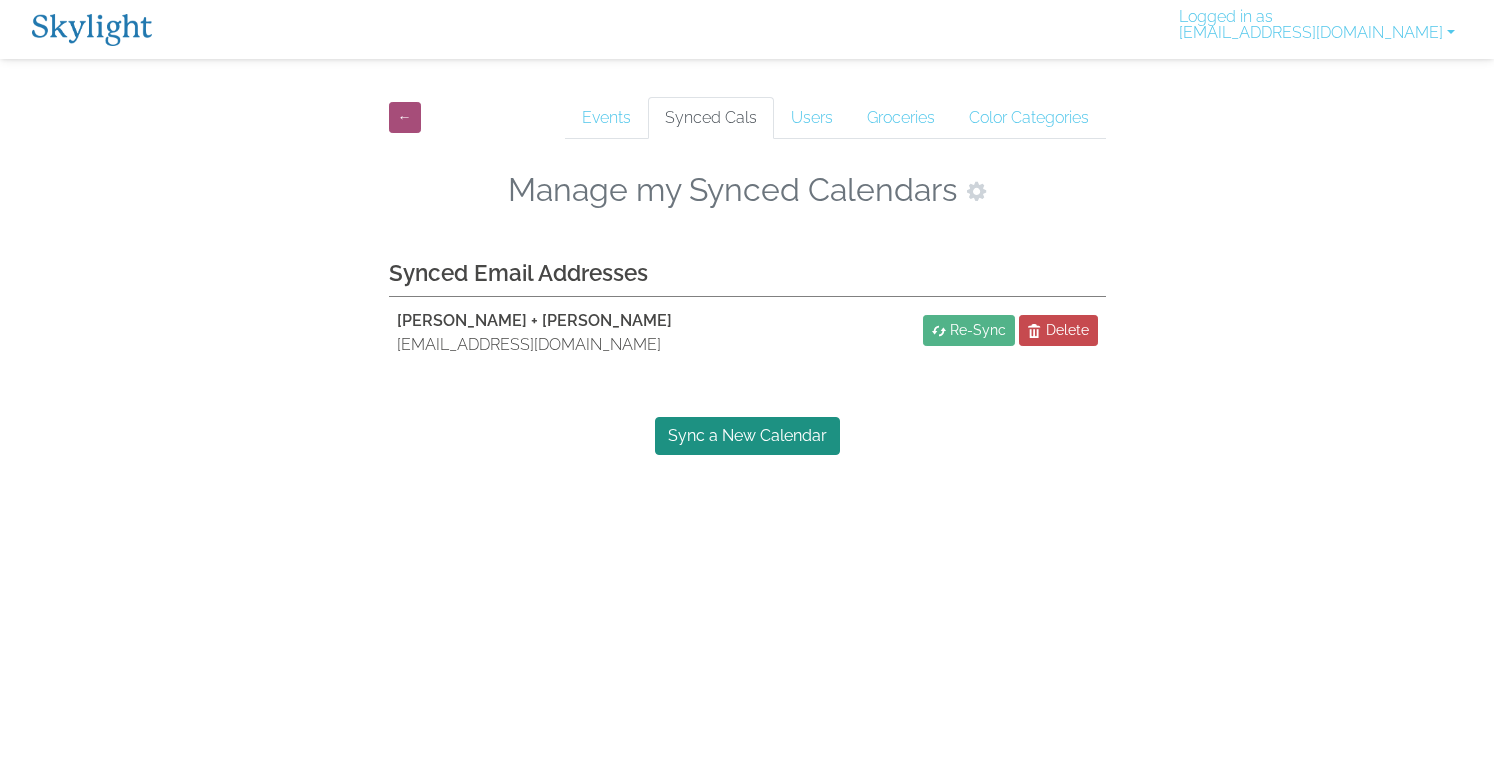 scroll, scrollTop: 0, scrollLeft: 0, axis: both 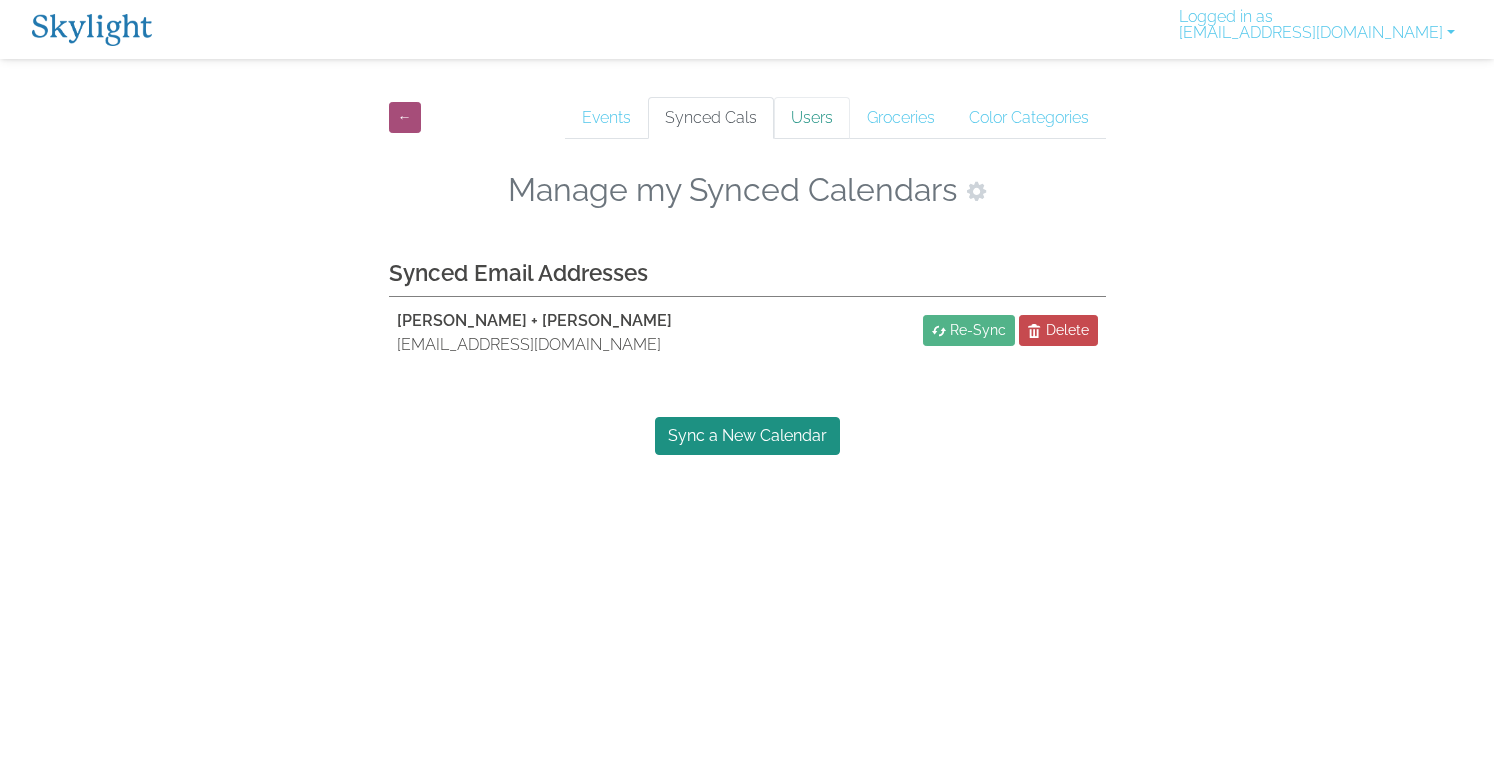 click on "Users" at bounding box center (812, 118) 